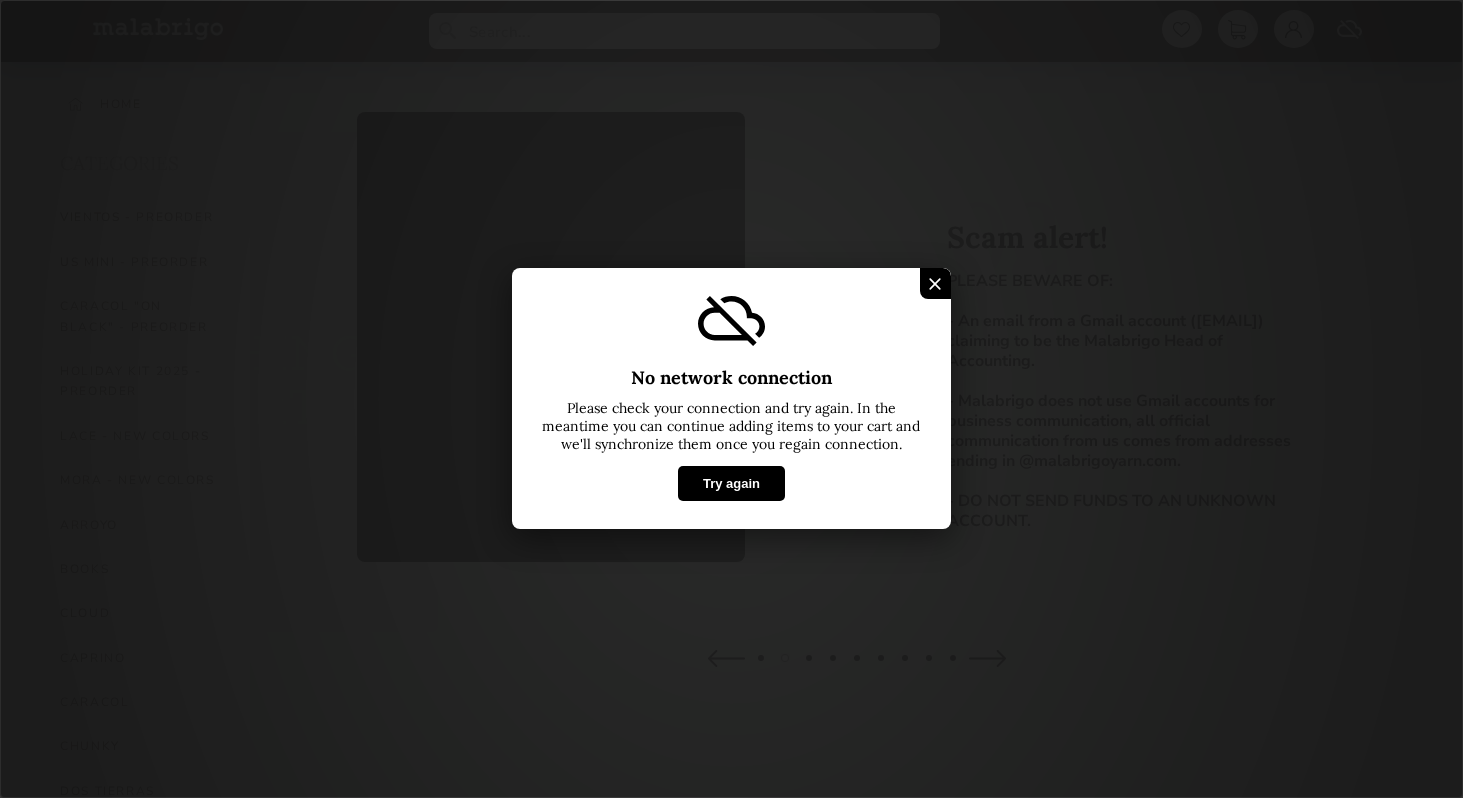 scroll, scrollTop: 0, scrollLeft: 0, axis: both 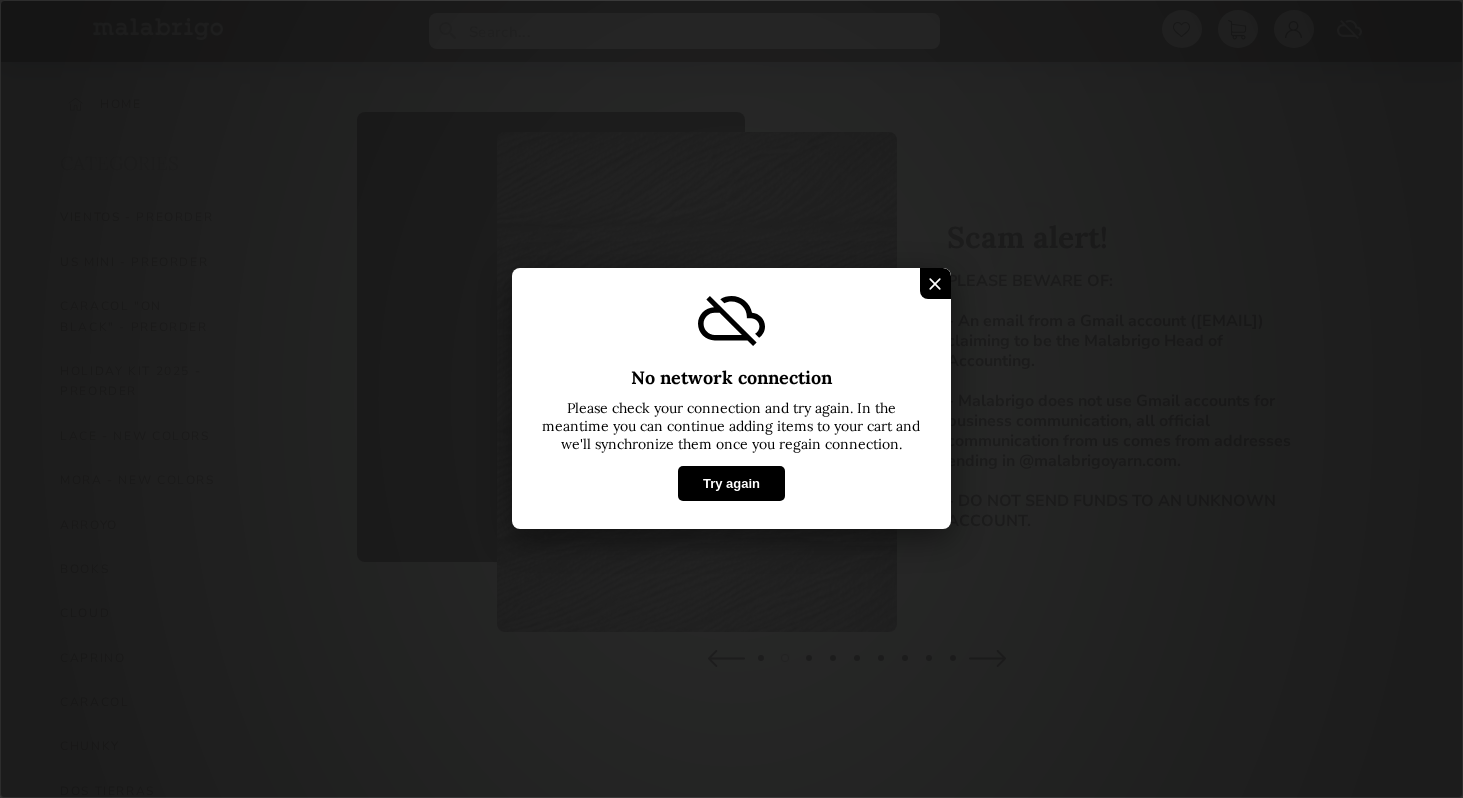 click on "Try again" at bounding box center (731, 484) 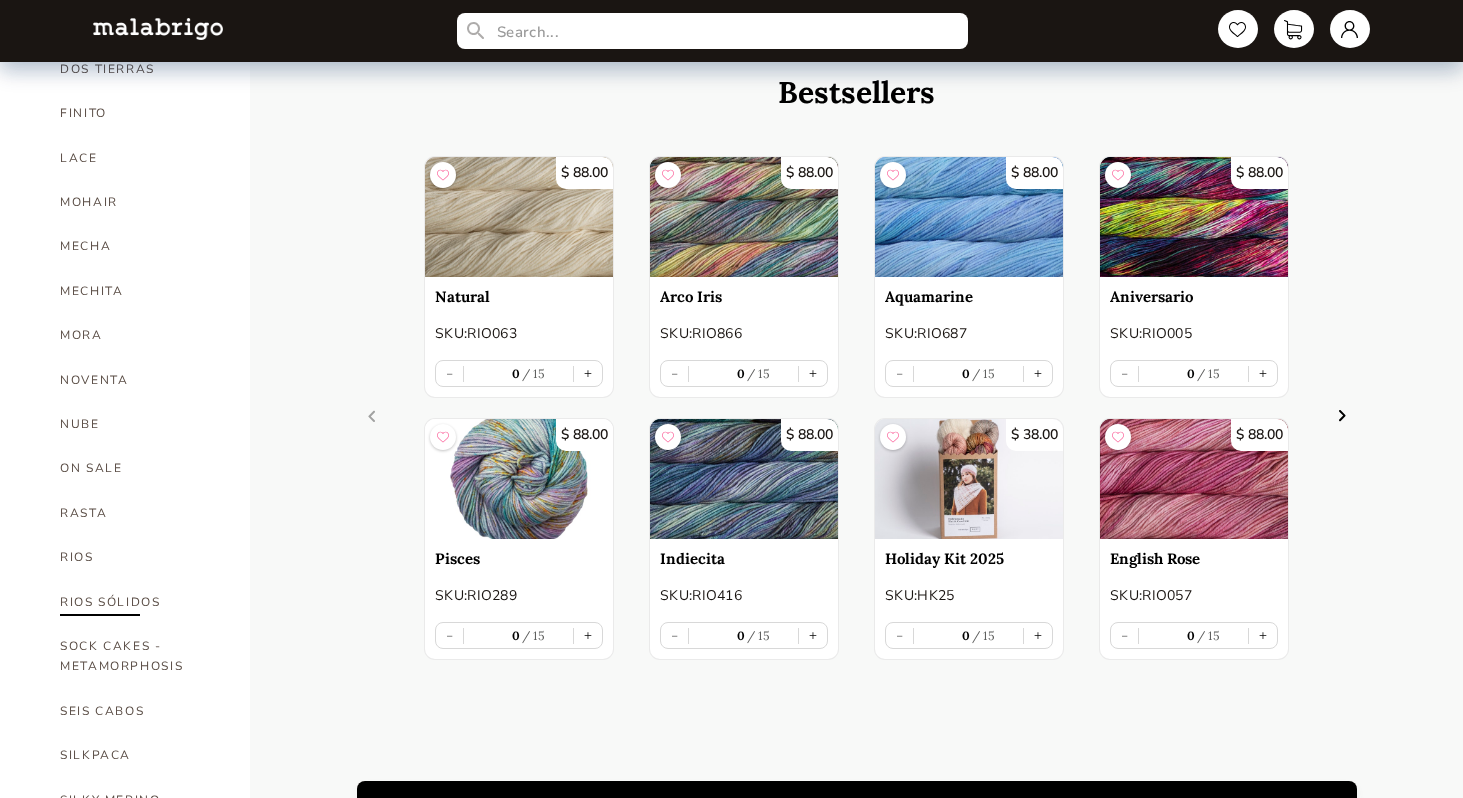 scroll, scrollTop: 729, scrollLeft: 0, axis: vertical 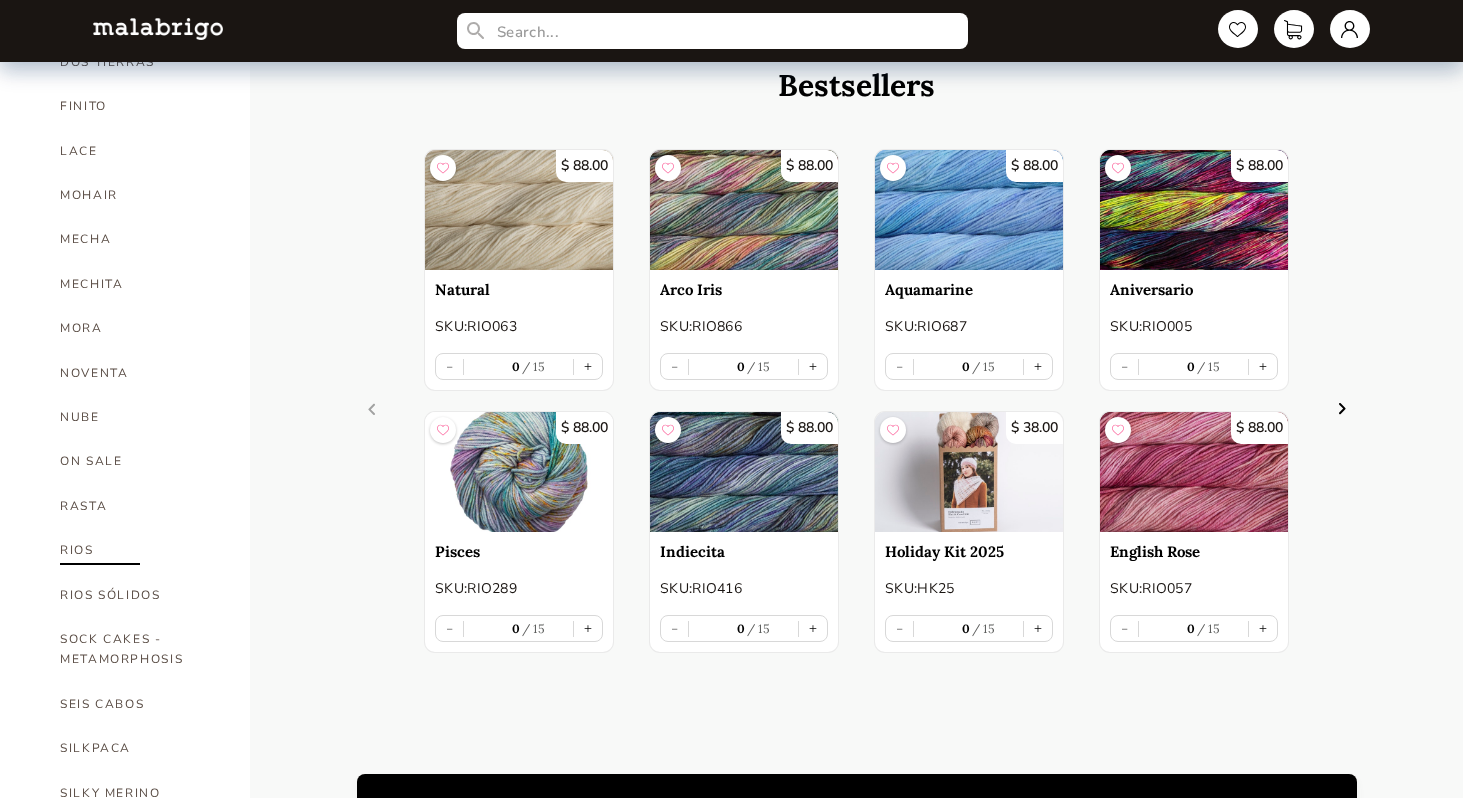 click on "RIOS" at bounding box center [140, 550] 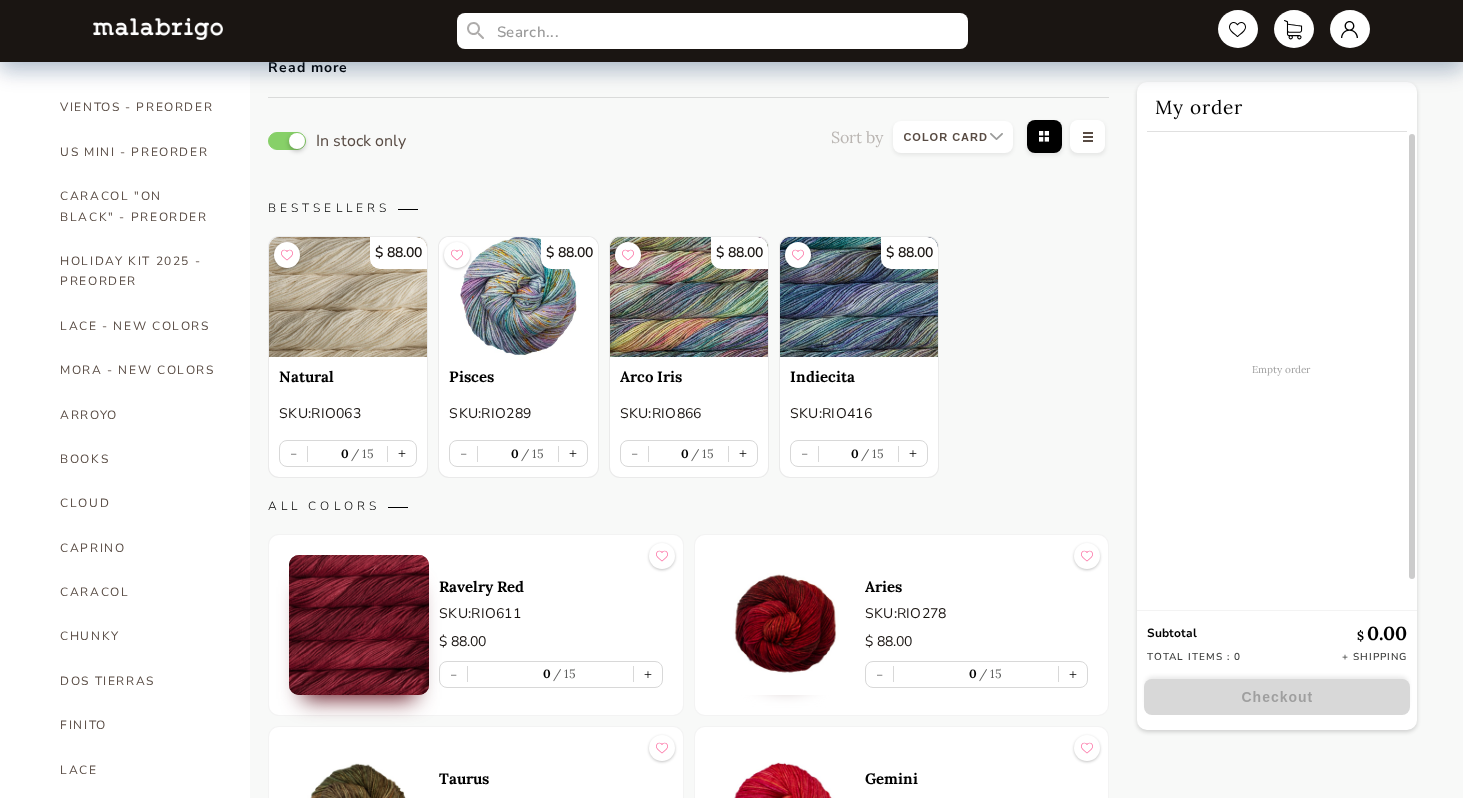 scroll, scrollTop: 0, scrollLeft: 0, axis: both 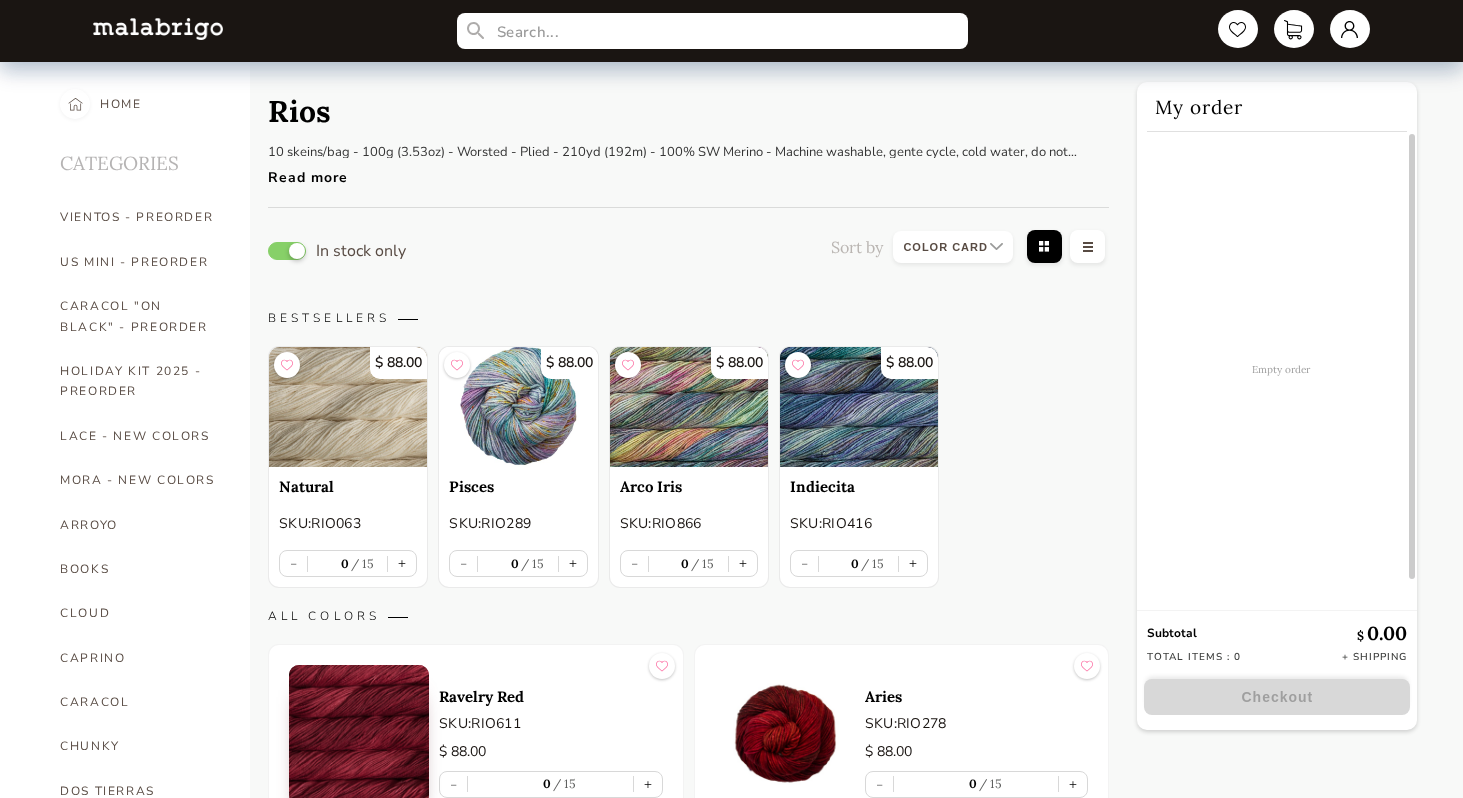 click at bounding box center (518, 407) 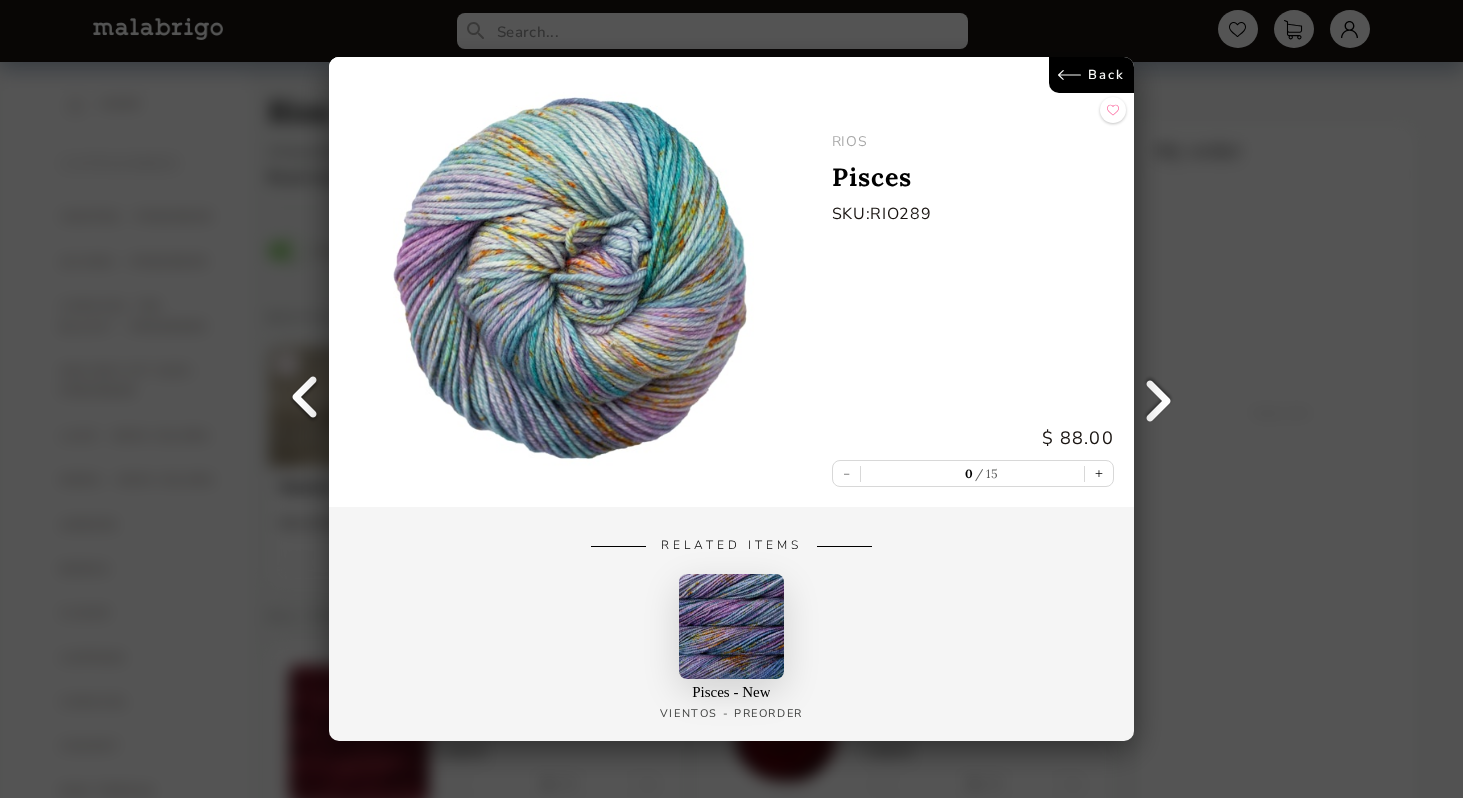 click at bounding box center [1159, 399] 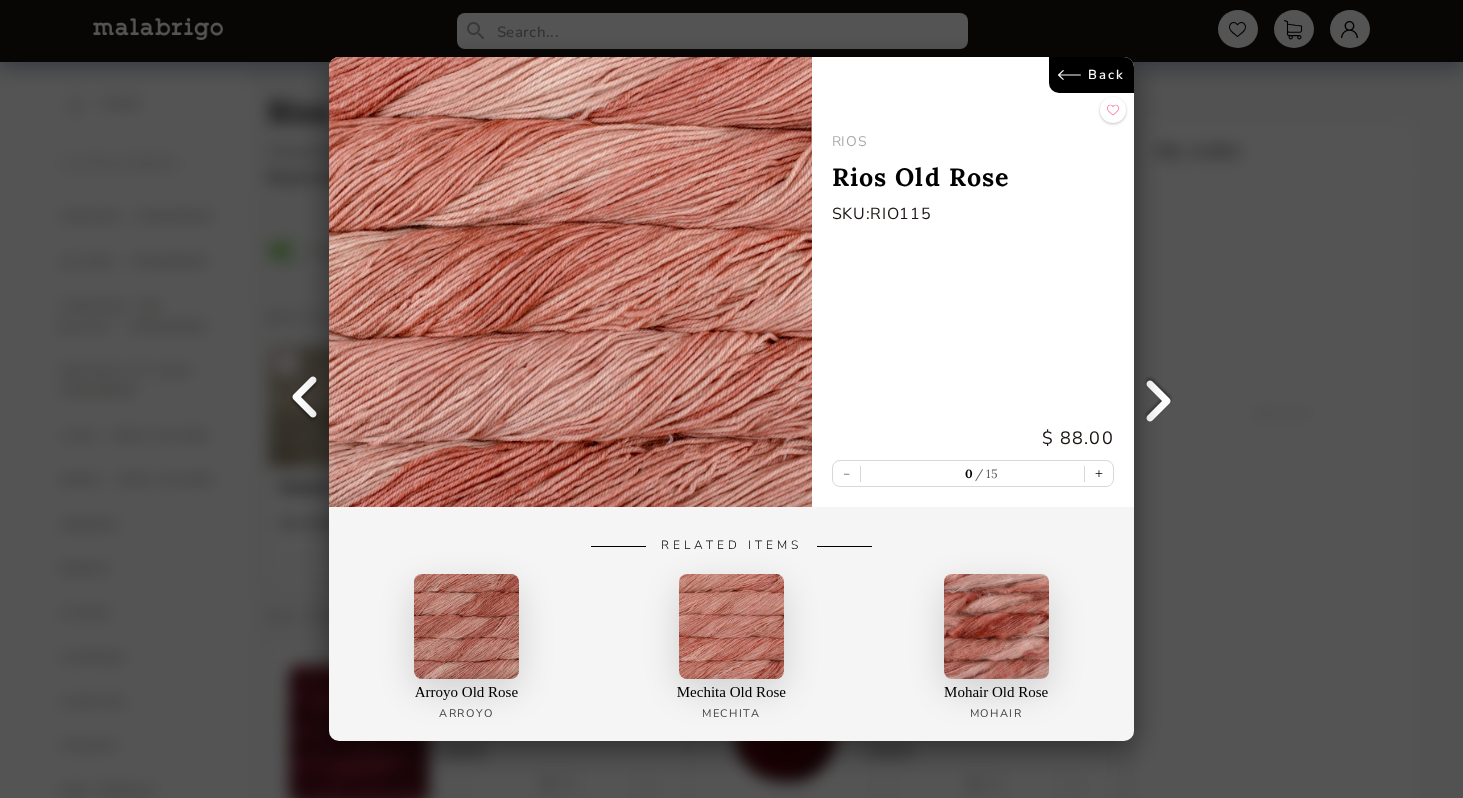 click on "Back RIOS Rios Old Rose SKU: RIO115 $ 88.00 - 0 15 + Related Items Arroyo Old Rose Arroyo Mechita Old Rose Mechita Mohair Old Rose MOHAIR" at bounding box center [731, 399] 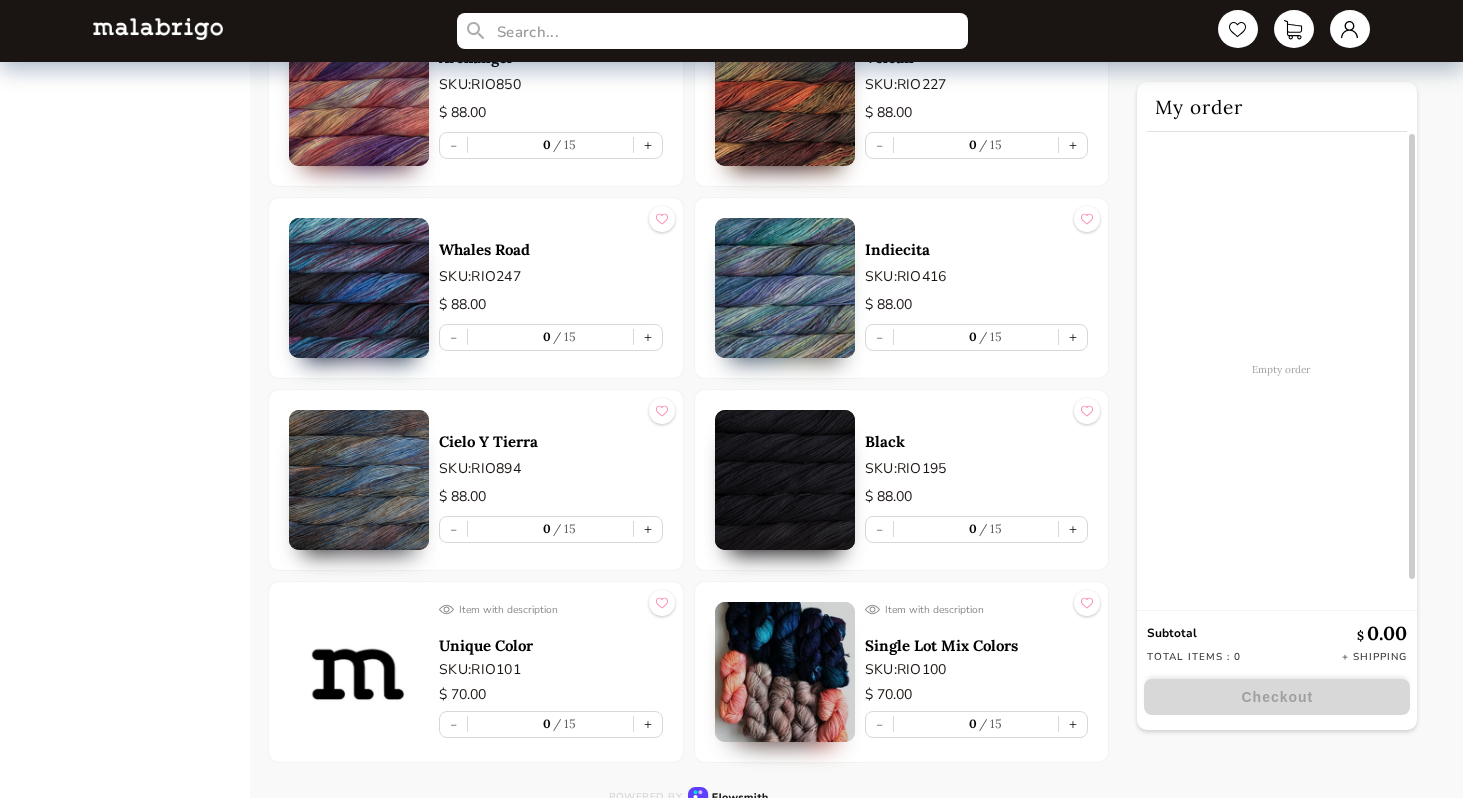 scroll, scrollTop: 10050, scrollLeft: 0, axis: vertical 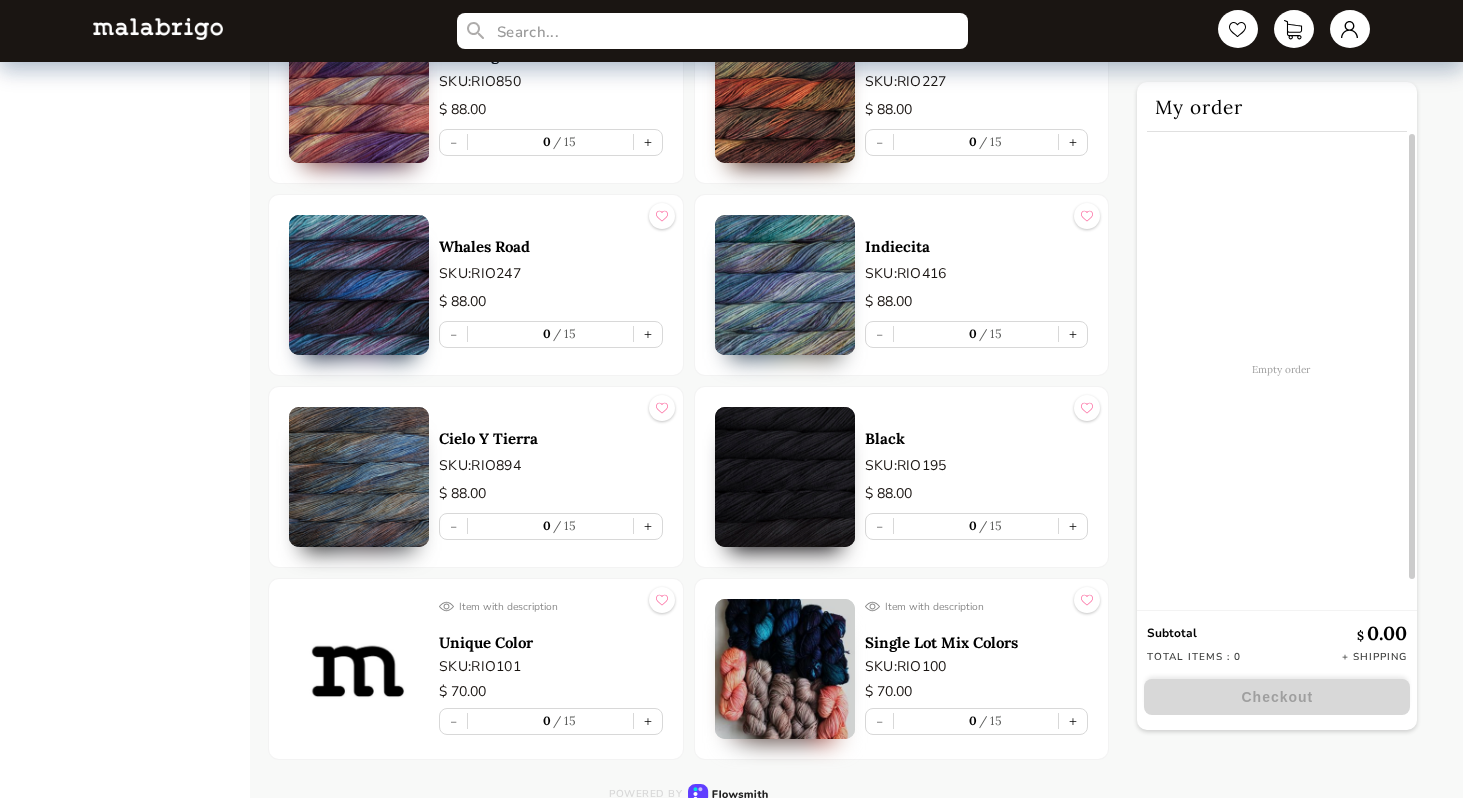 click at bounding box center [785, 477] 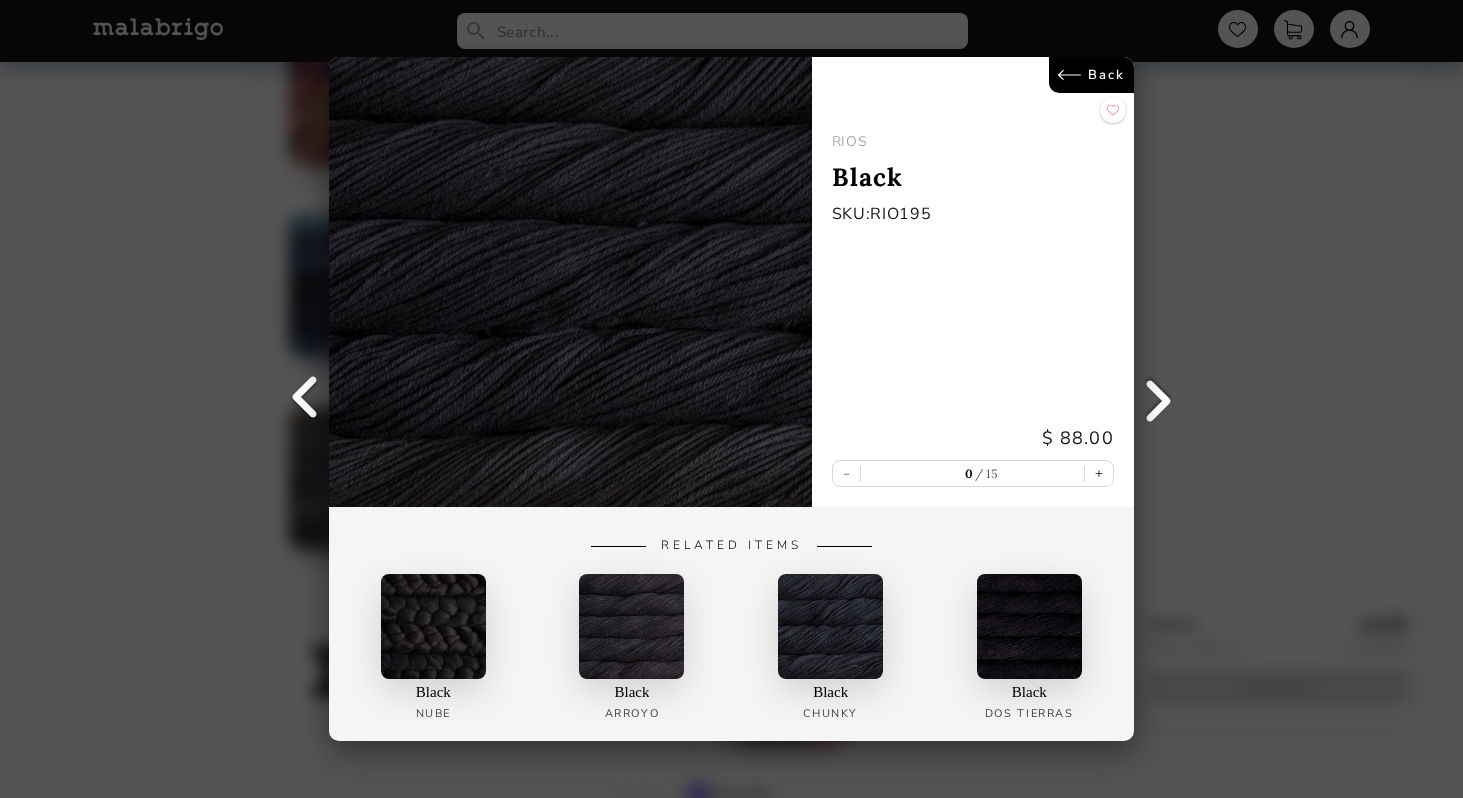click on "Back" at bounding box center (1091, 75) 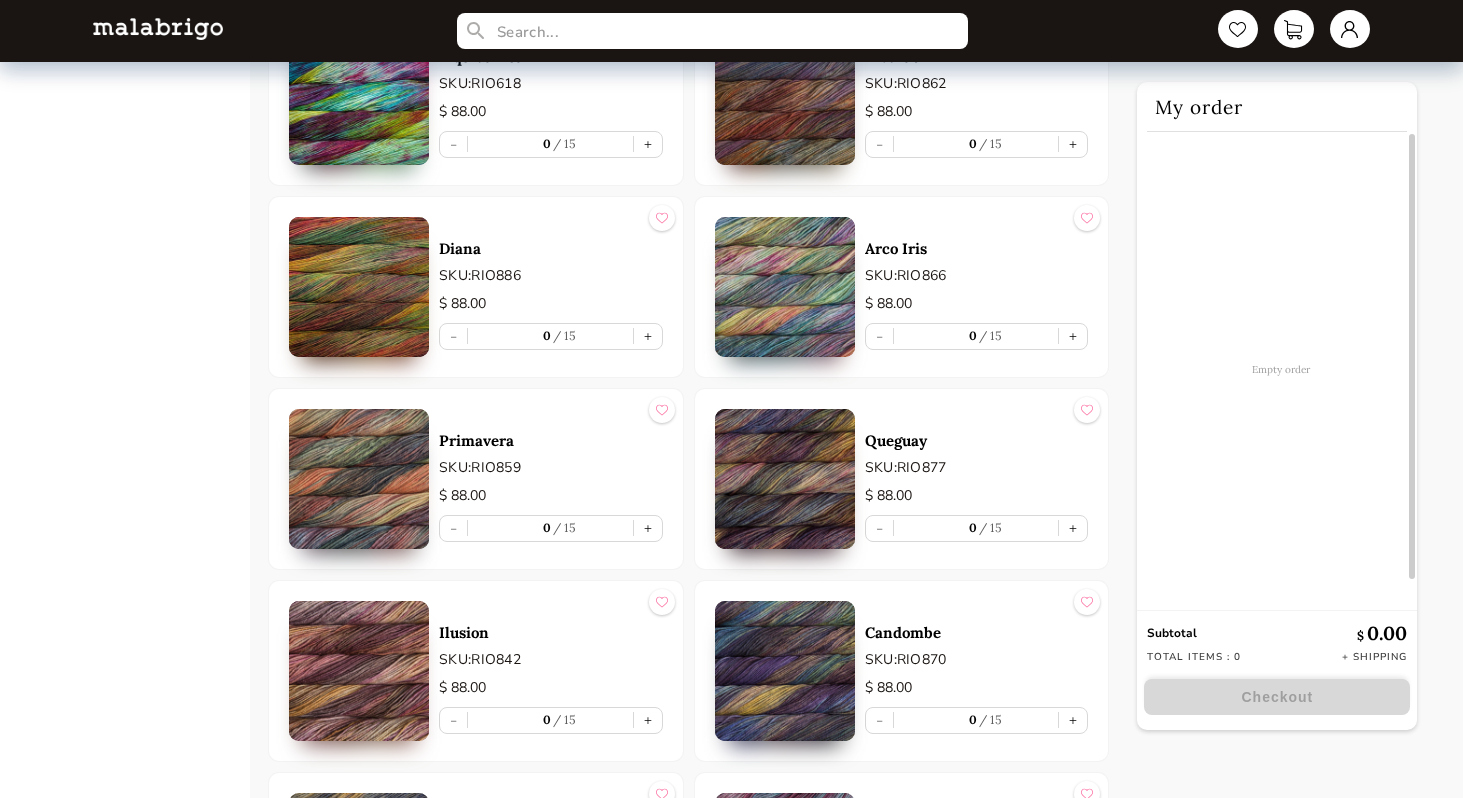 scroll, scrollTop: 6056, scrollLeft: 0, axis: vertical 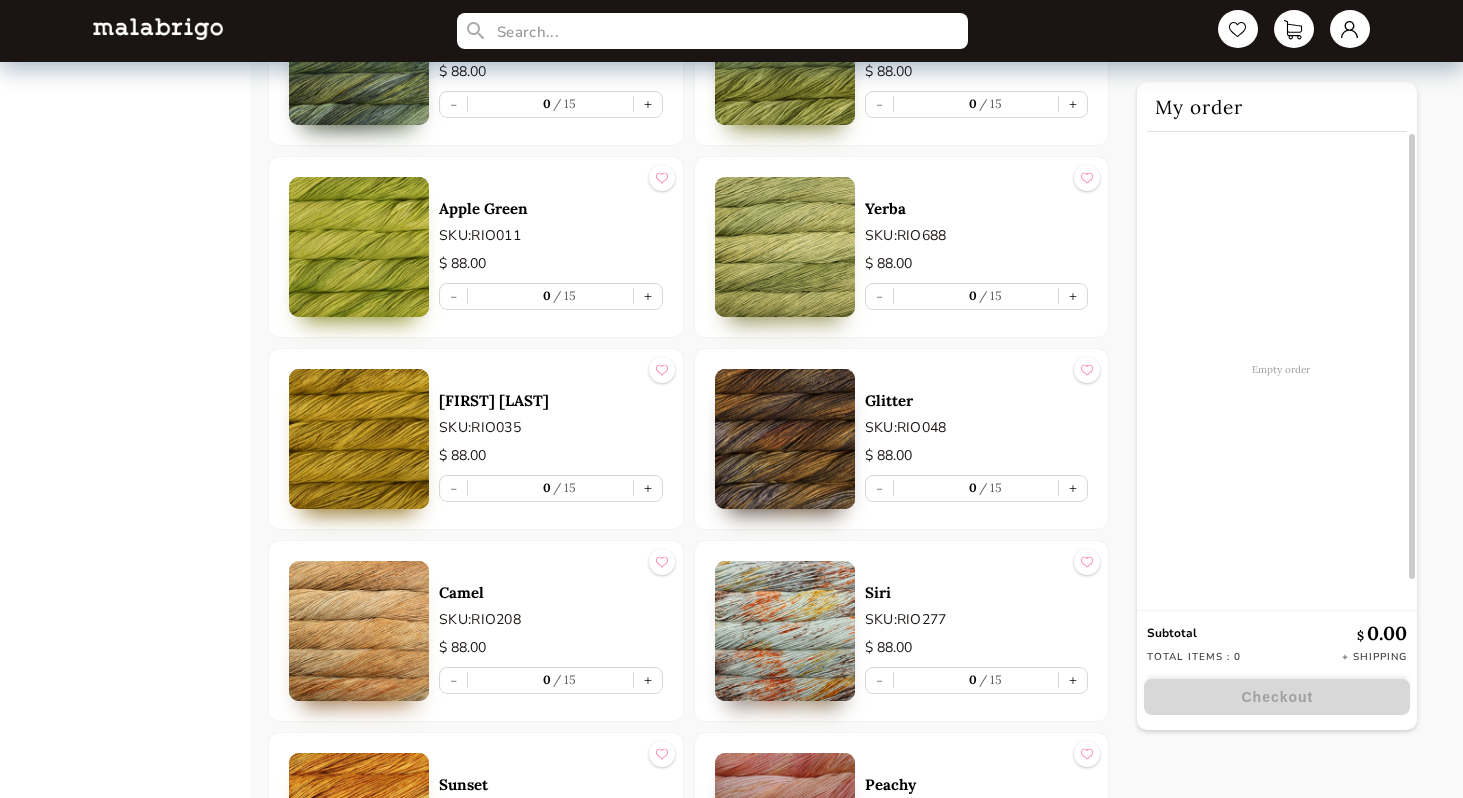 click at bounding box center (785, 439) 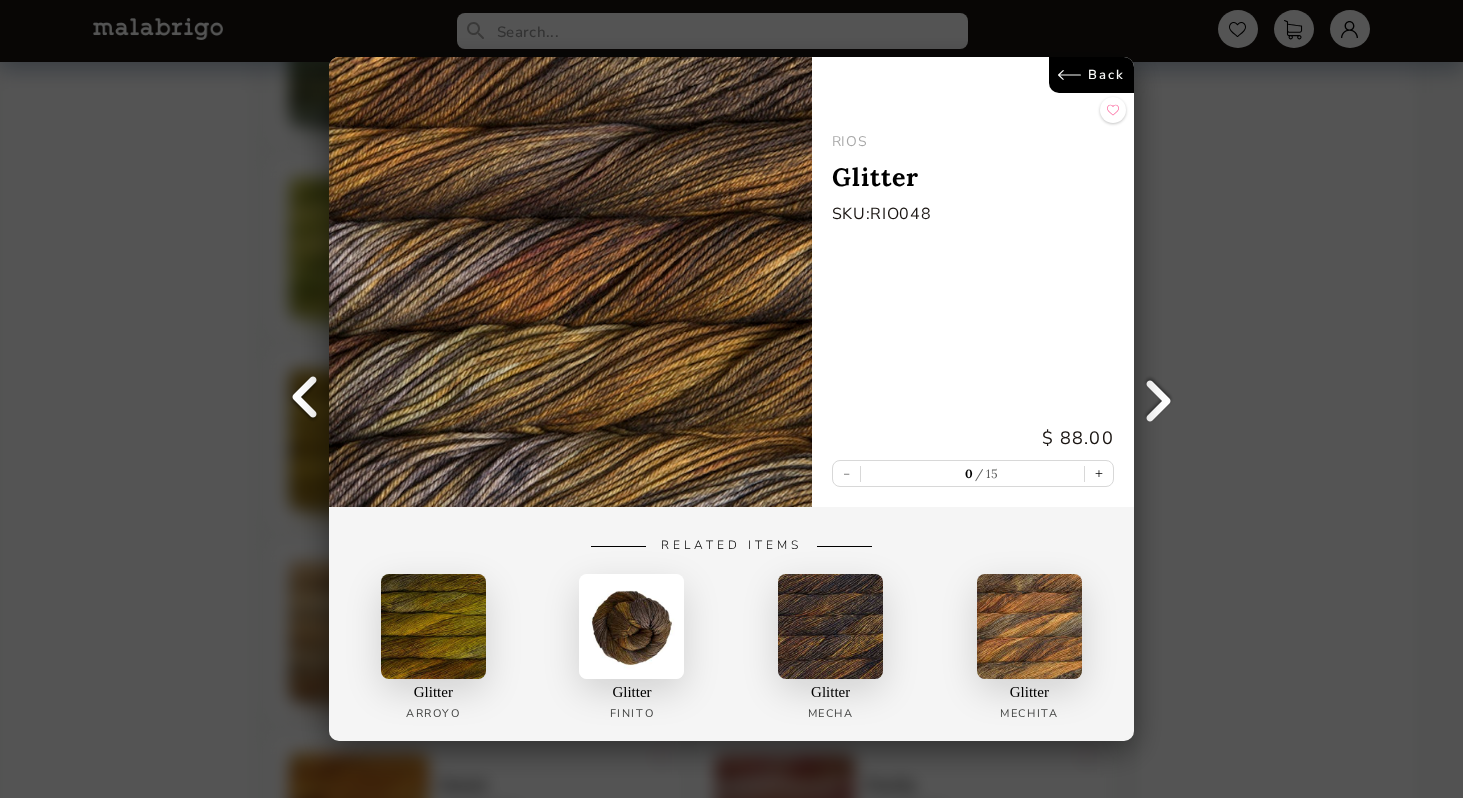 scroll, scrollTop: 8744, scrollLeft: 0, axis: vertical 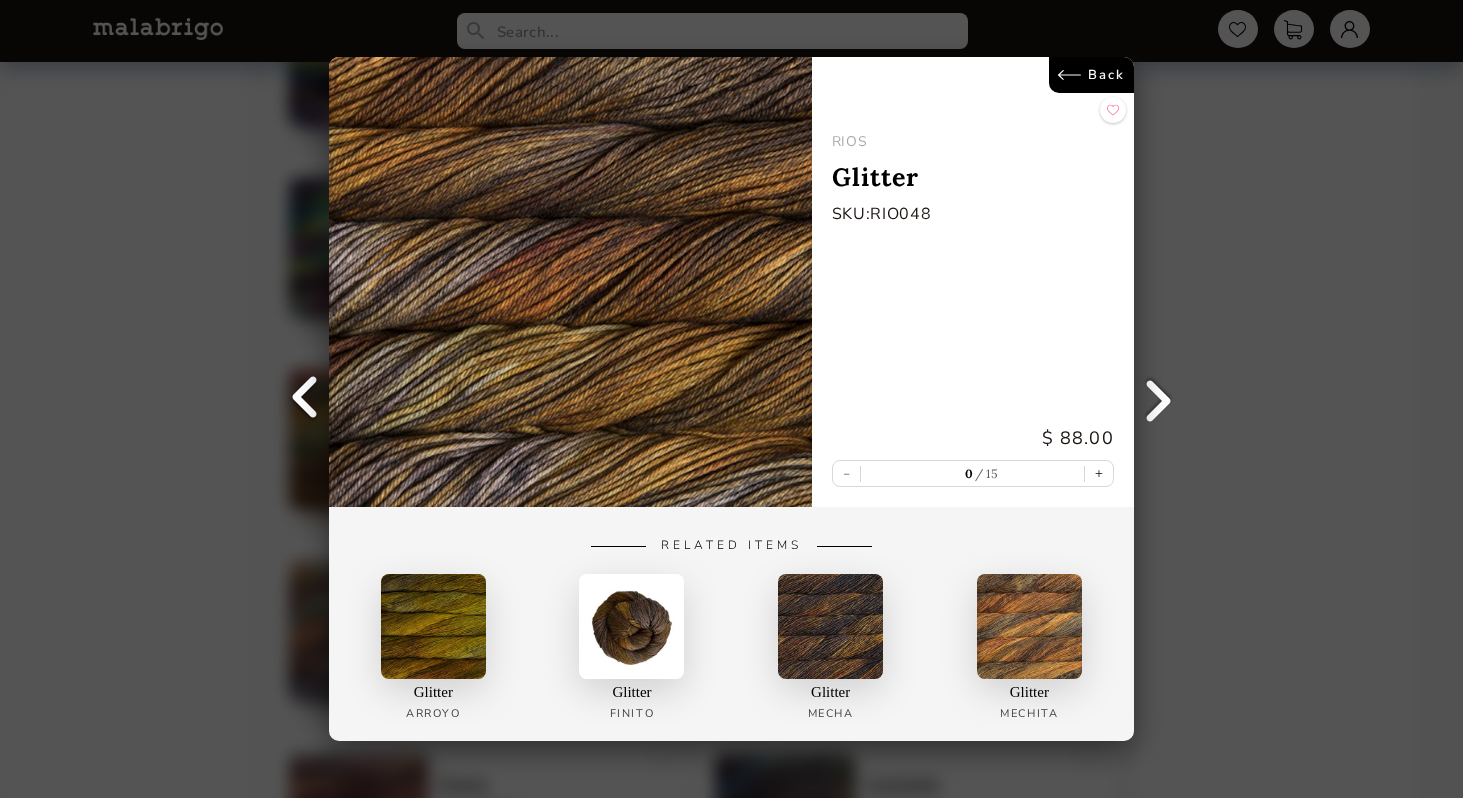 drag, startPoint x: 1081, startPoint y: 96, endPoint x: 1077, endPoint y: 86, distance: 10.770329 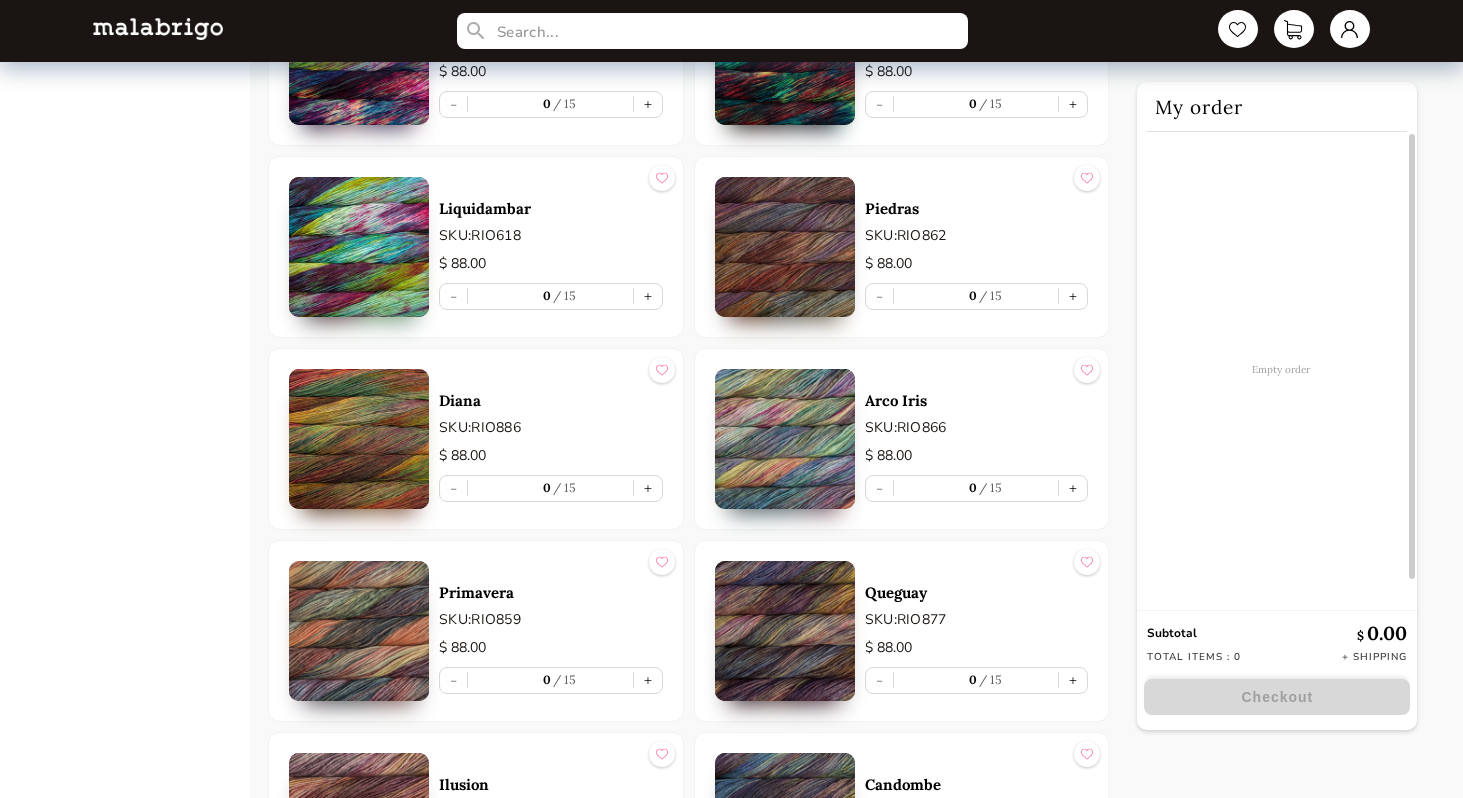 click at bounding box center [785, 439] 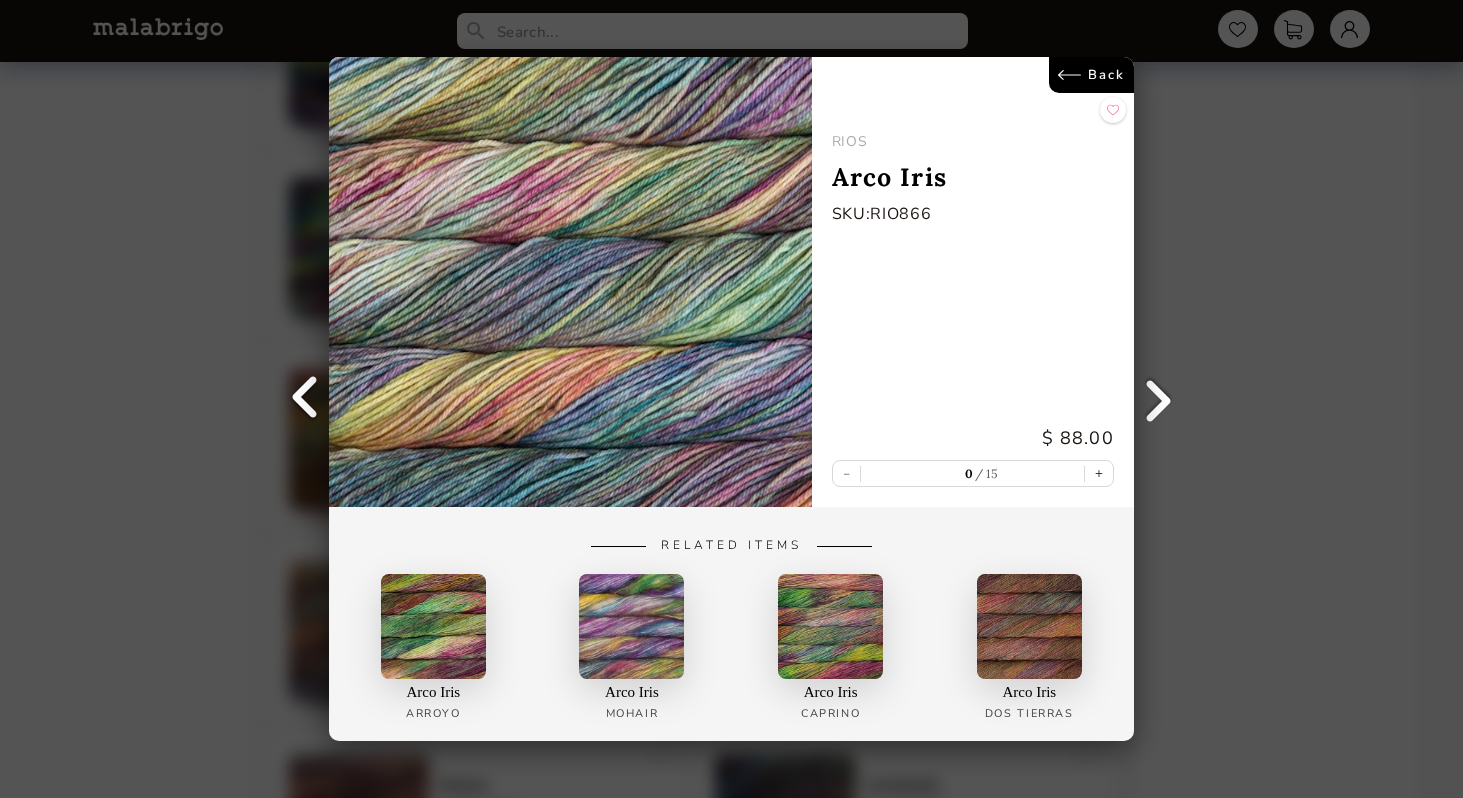 scroll, scrollTop: 1064, scrollLeft: 0, axis: vertical 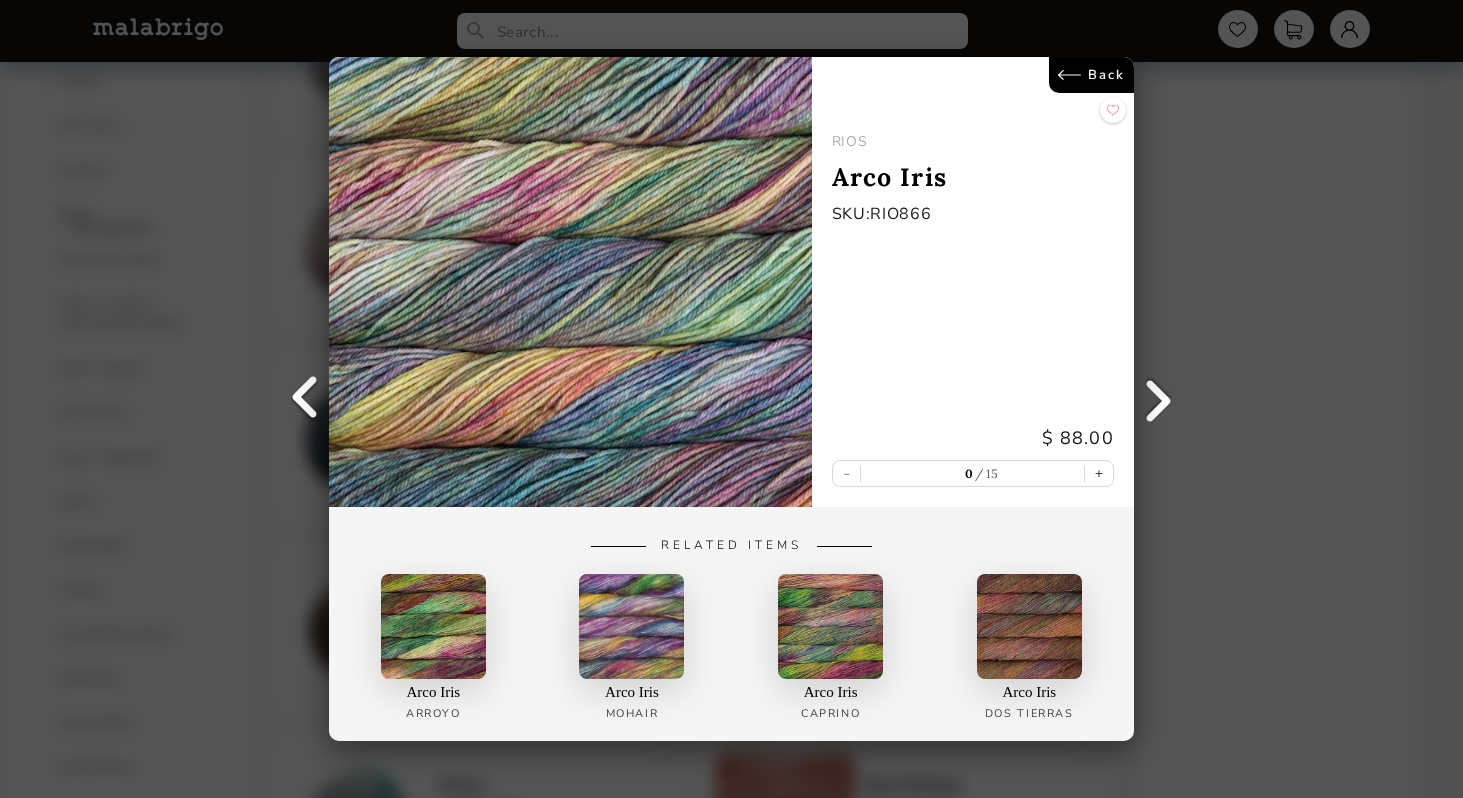 click on "Back" at bounding box center [1091, 75] 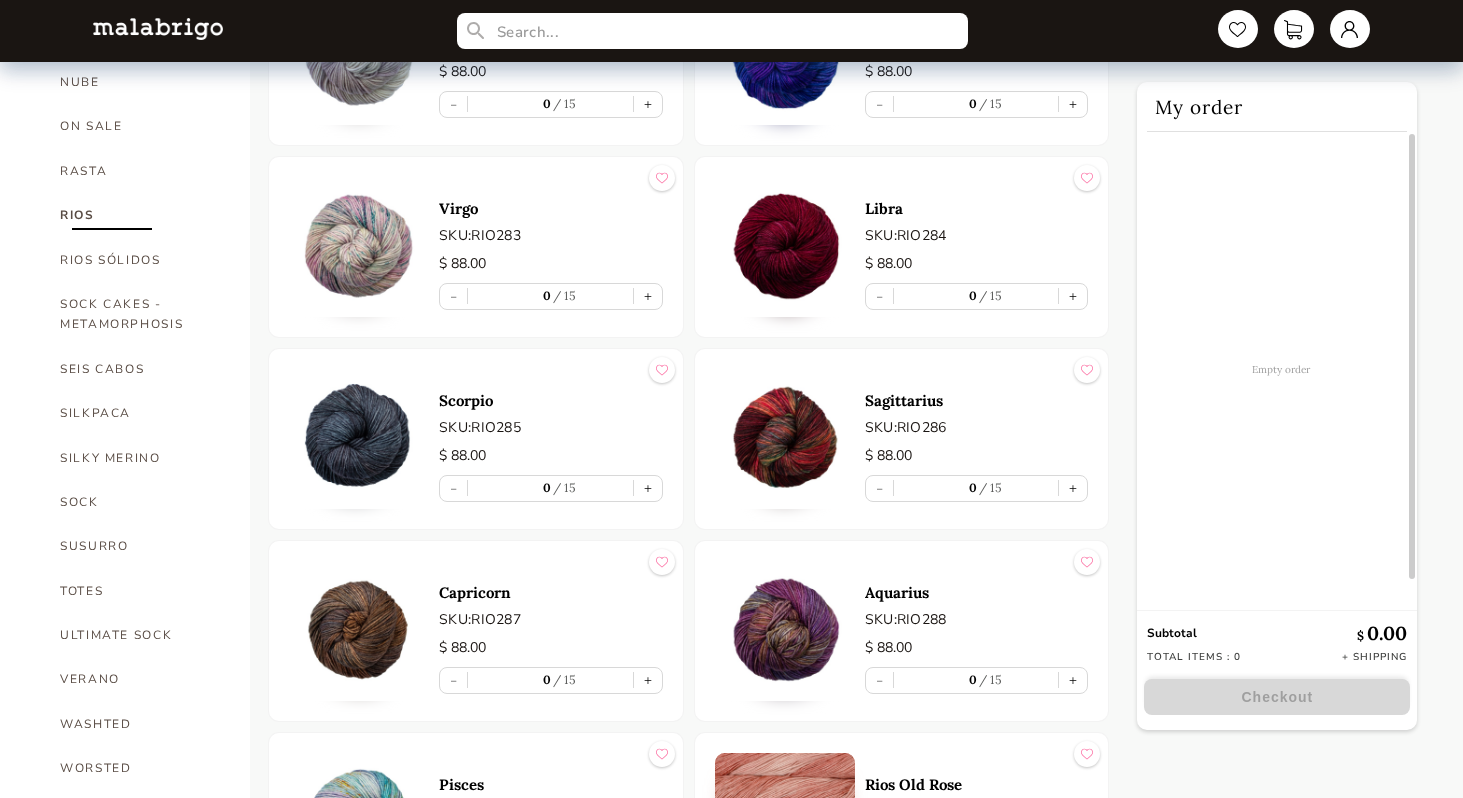 click at bounding box center (785, 439) 